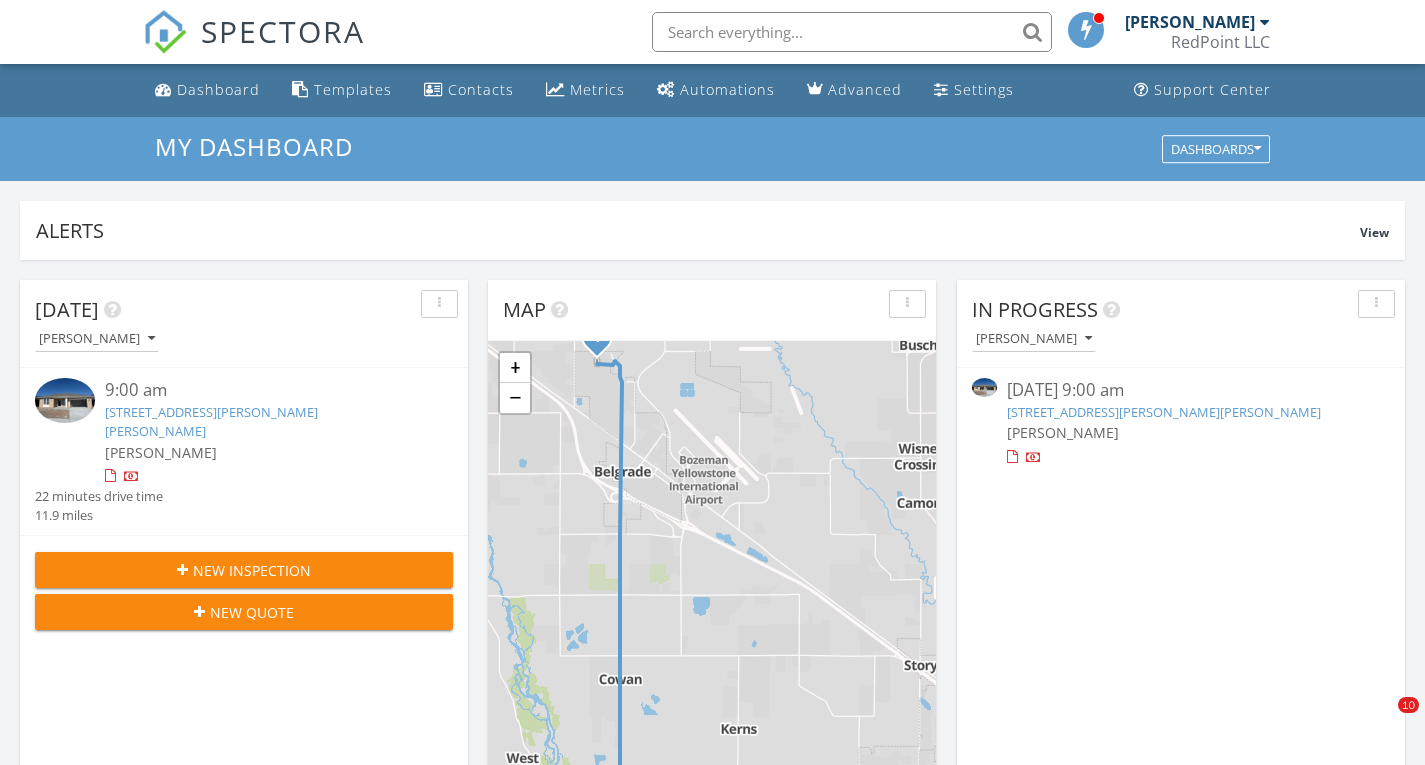 scroll, scrollTop: 0, scrollLeft: 0, axis: both 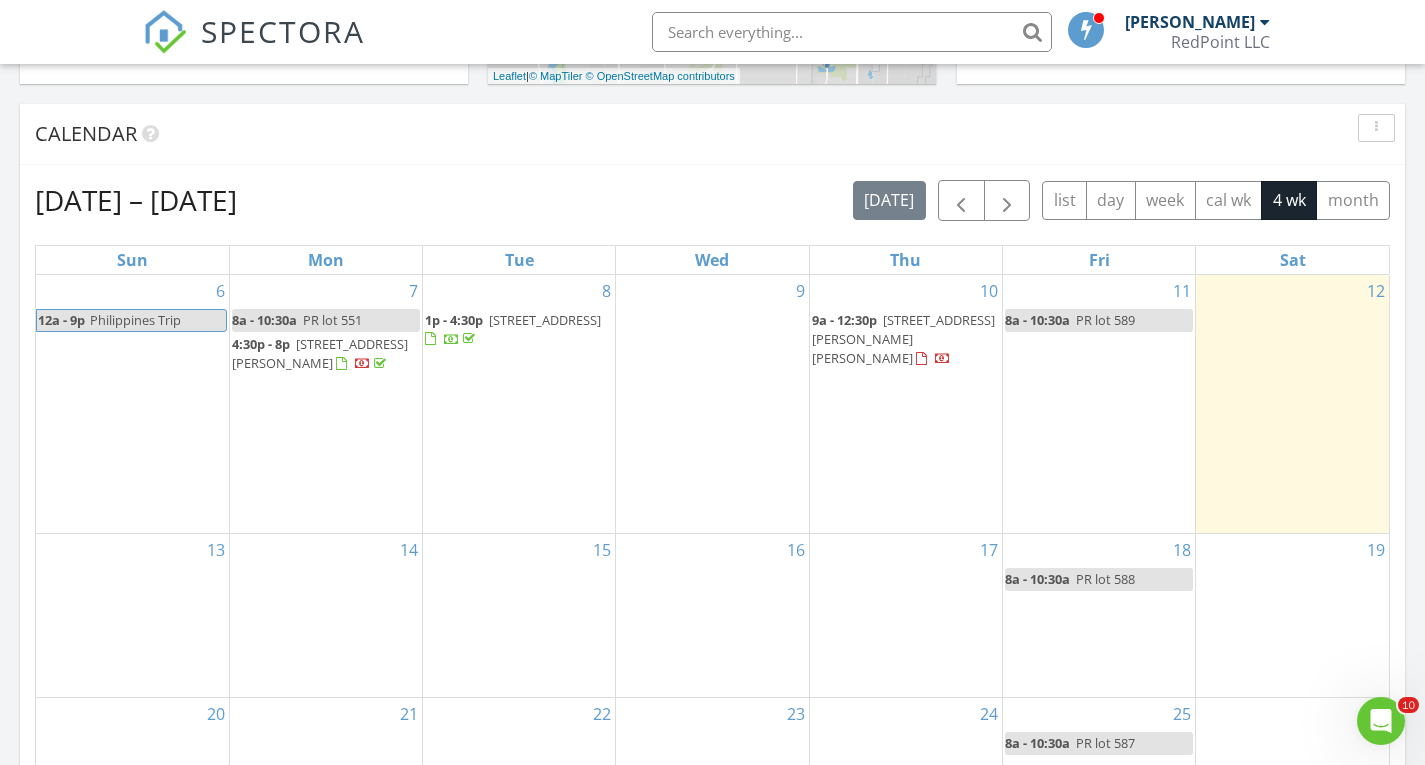 click on "[STREET_ADDRESS][PERSON_NAME]" at bounding box center (320, 353) 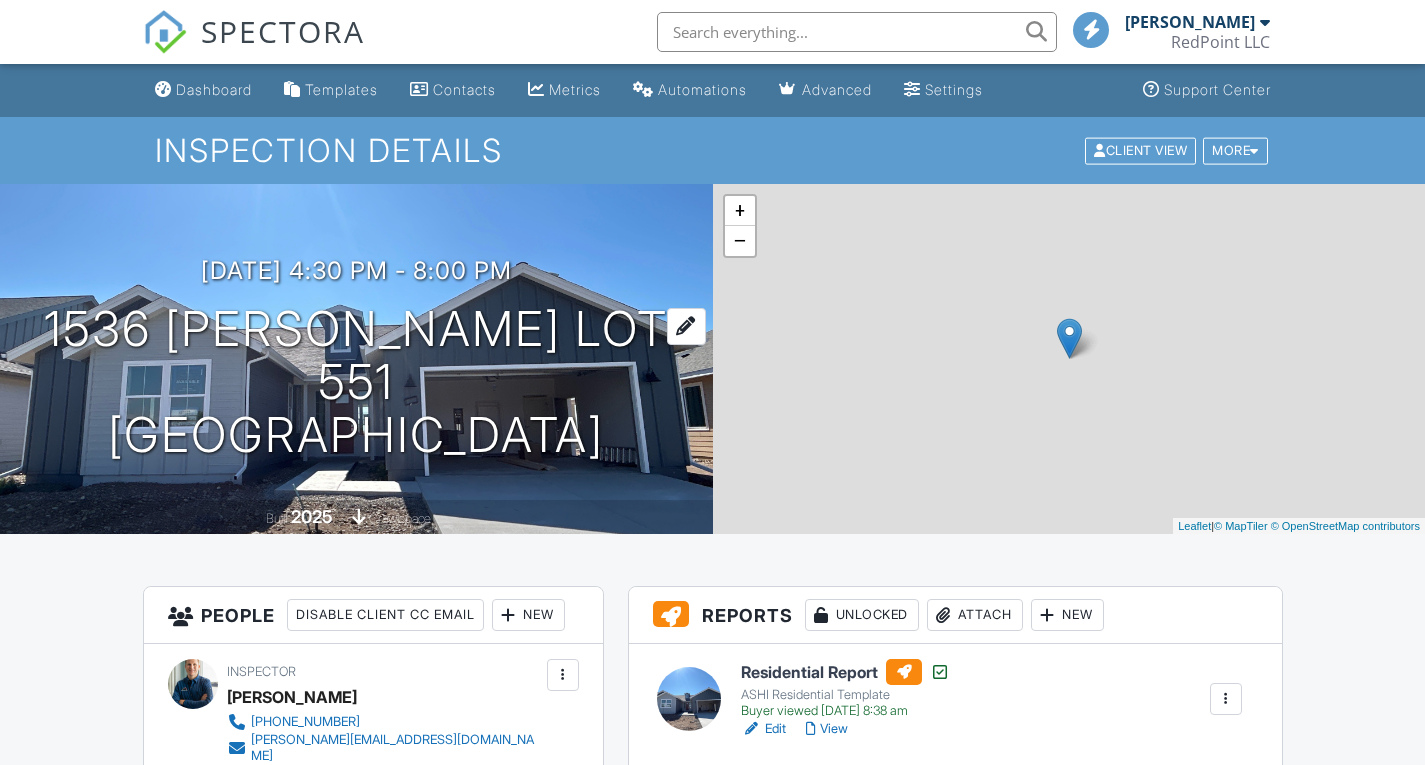 scroll, scrollTop: 260, scrollLeft: 0, axis: vertical 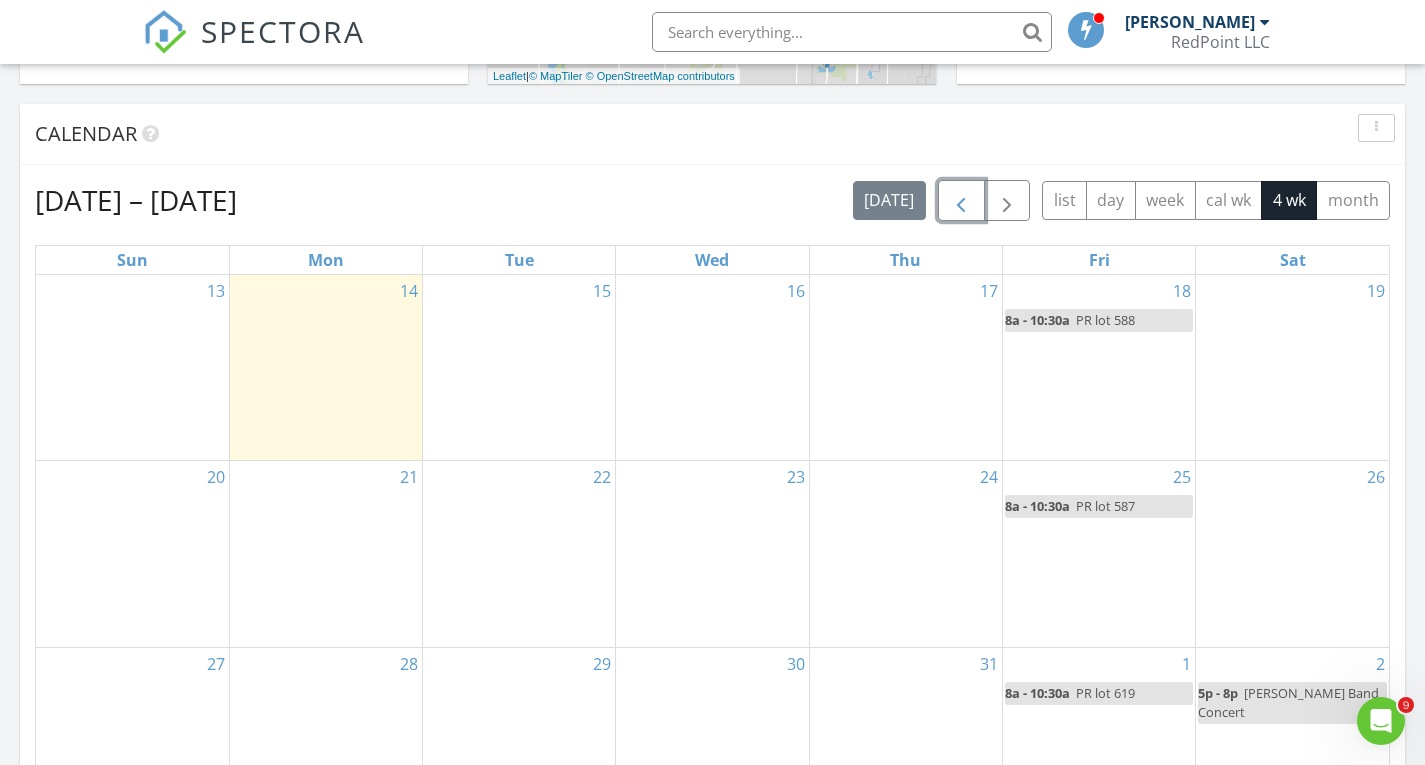 click at bounding box center (961, 201) 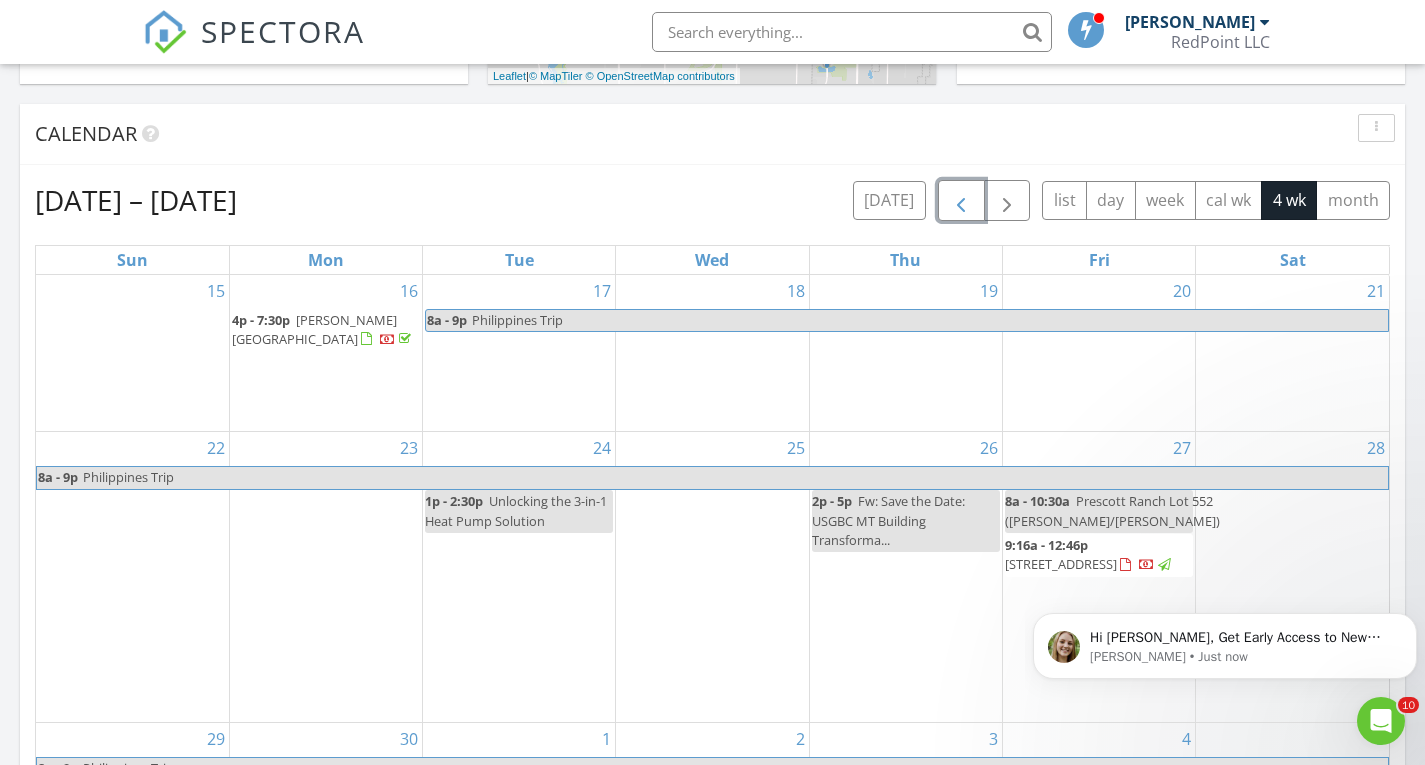scroll, scrollTop: 0, scrollLeft: 0, axis: both 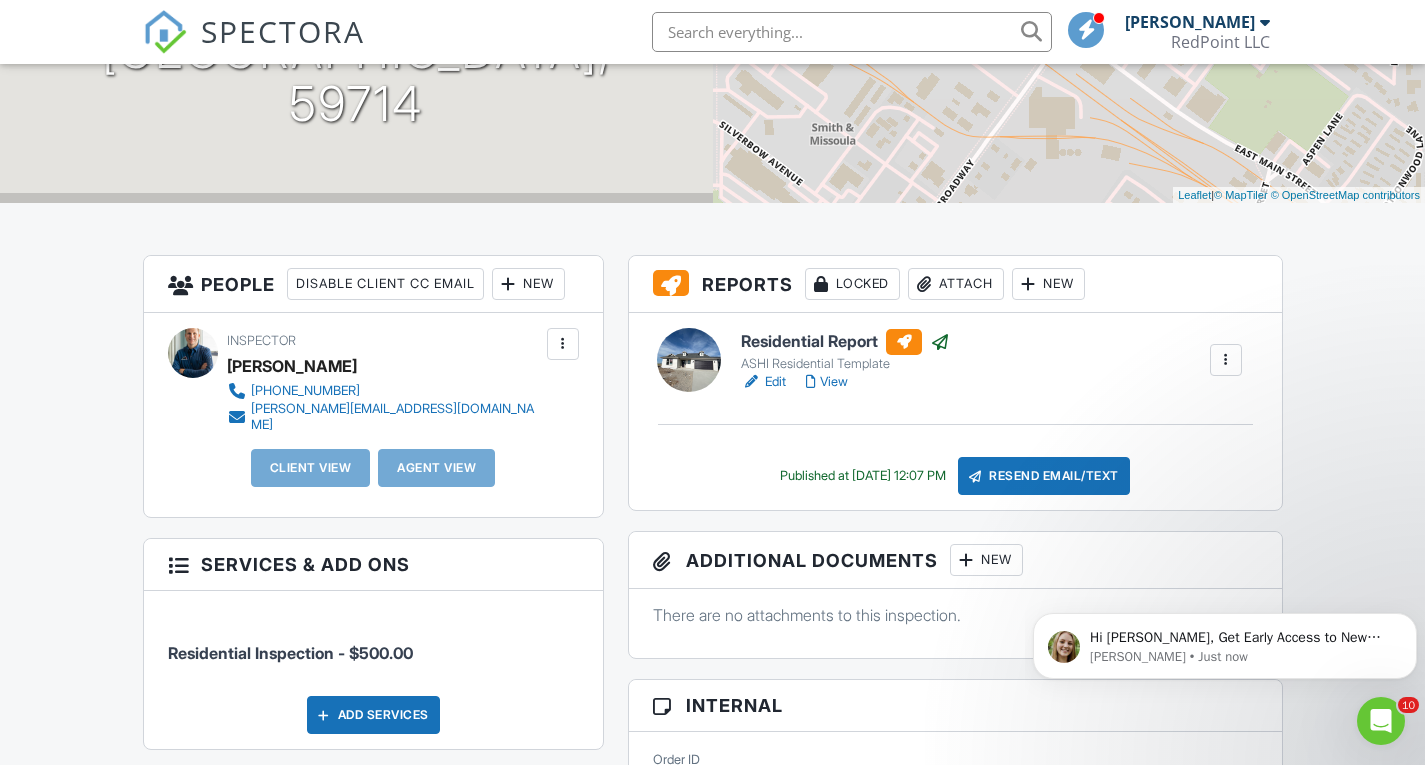 click on "New" at bounding box center (528, 284) 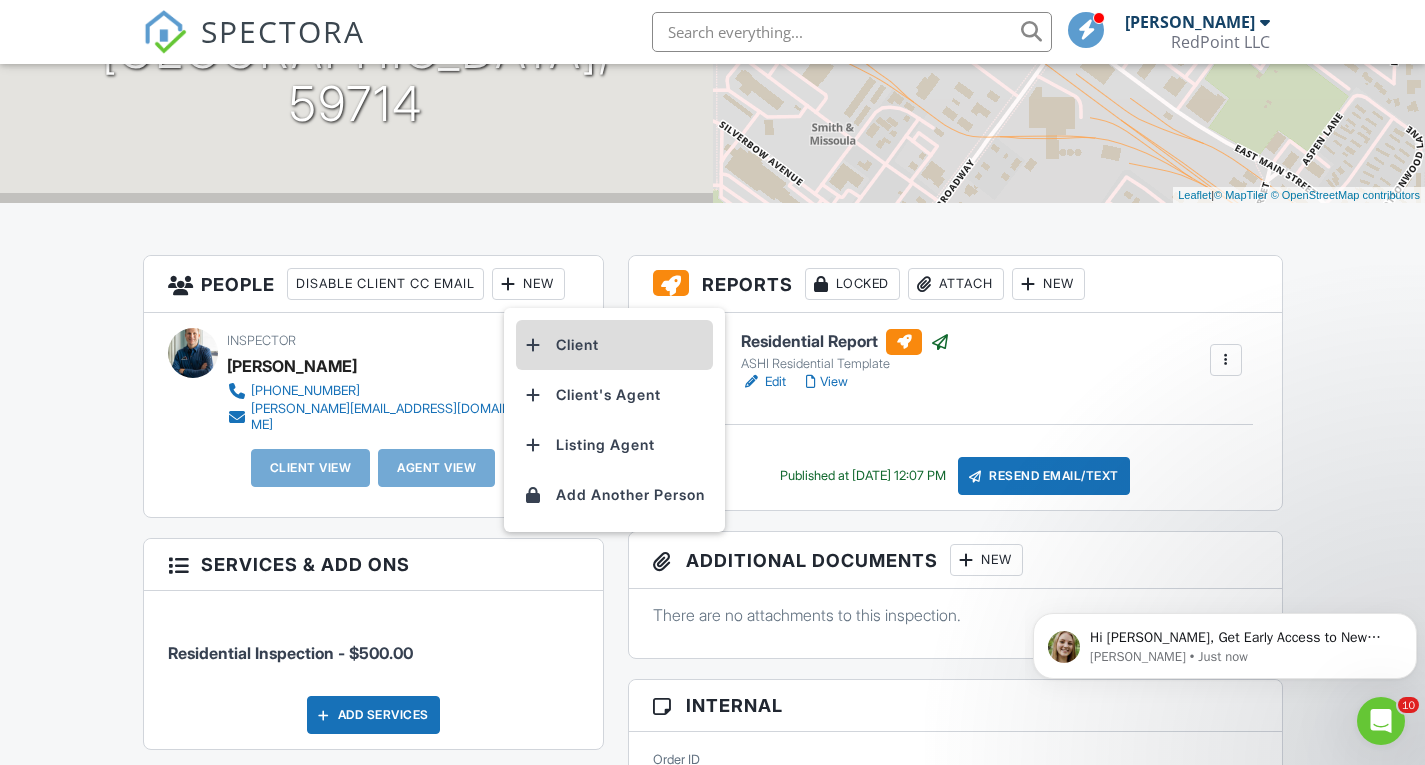 click on "Client" at bounding box center [614, 345] 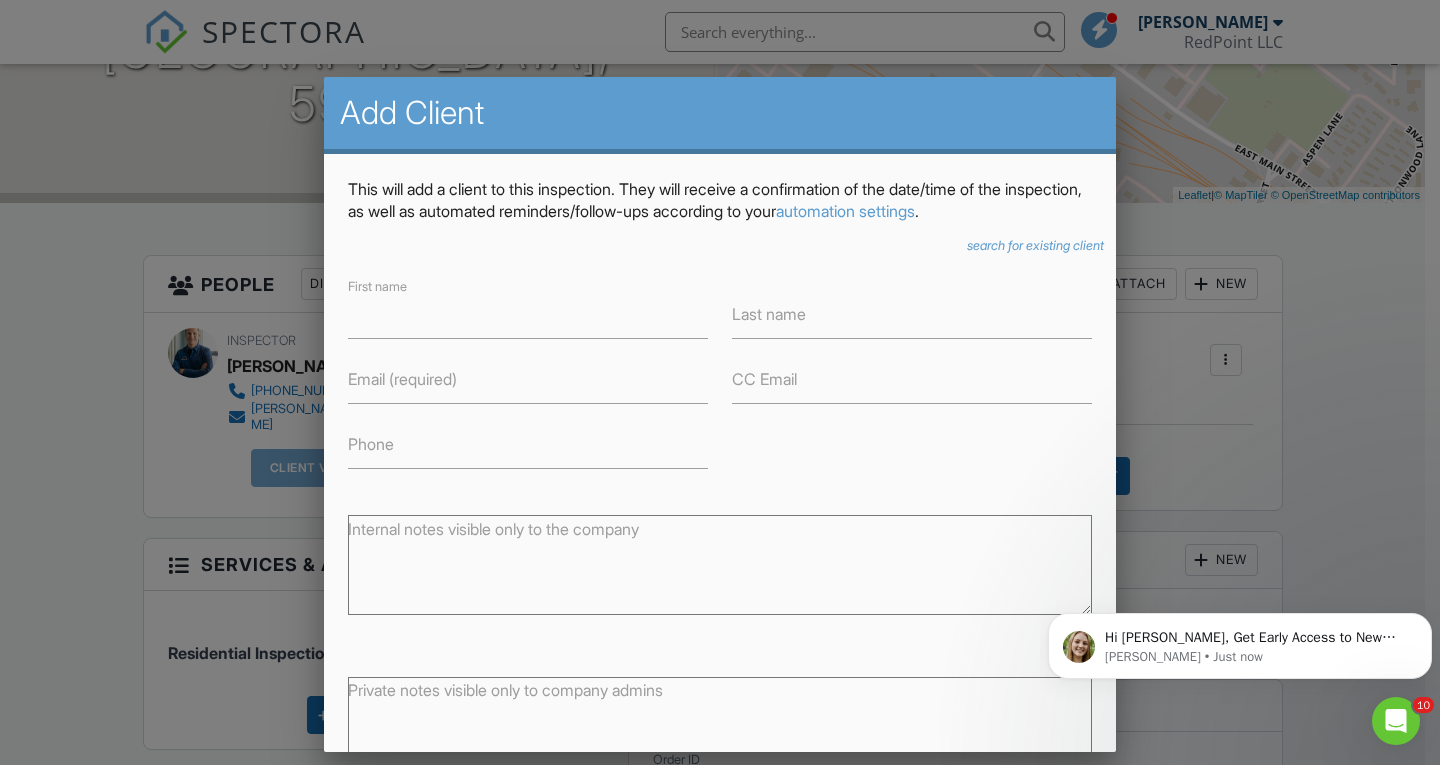 click on "search for existing client" at bounding box center (1035, 245) 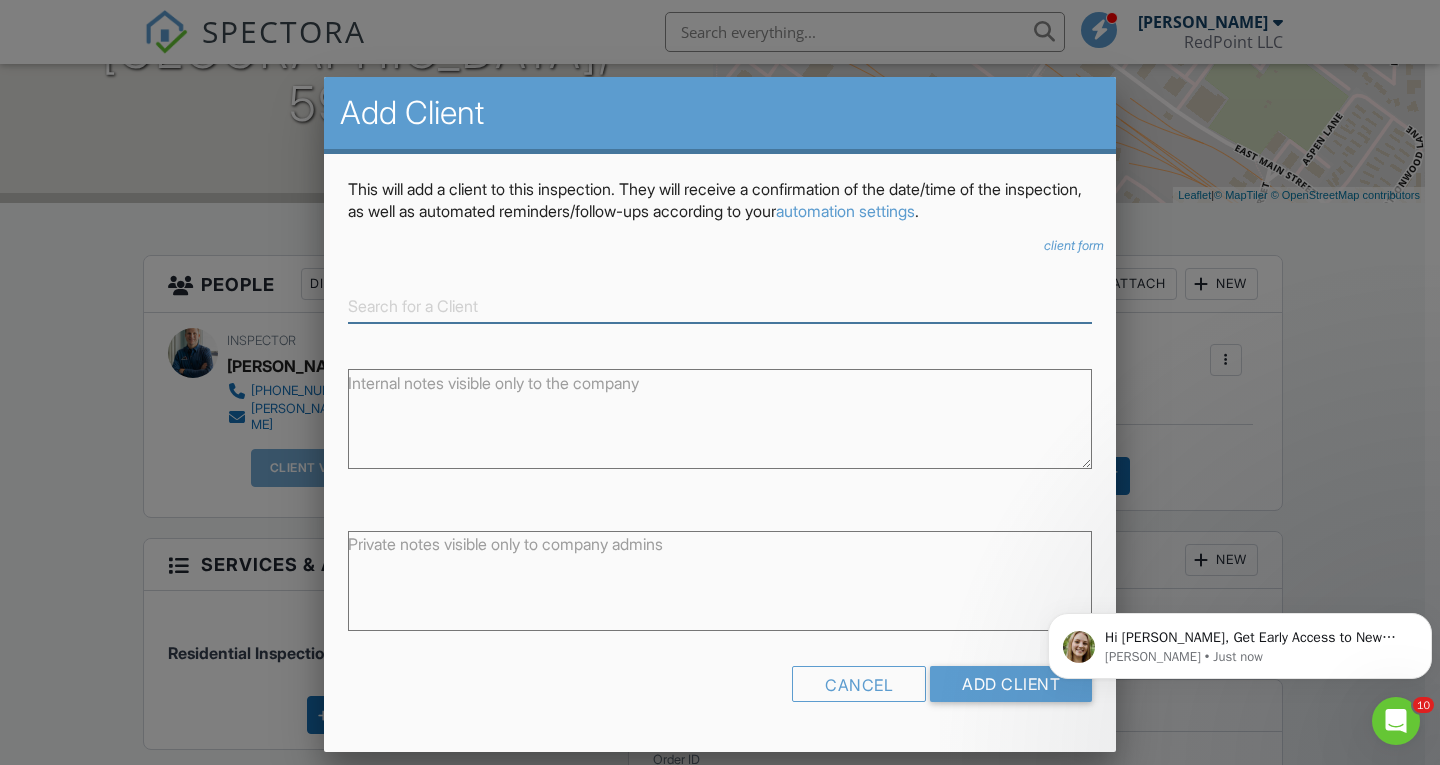 click at bounding box center [720, 306] 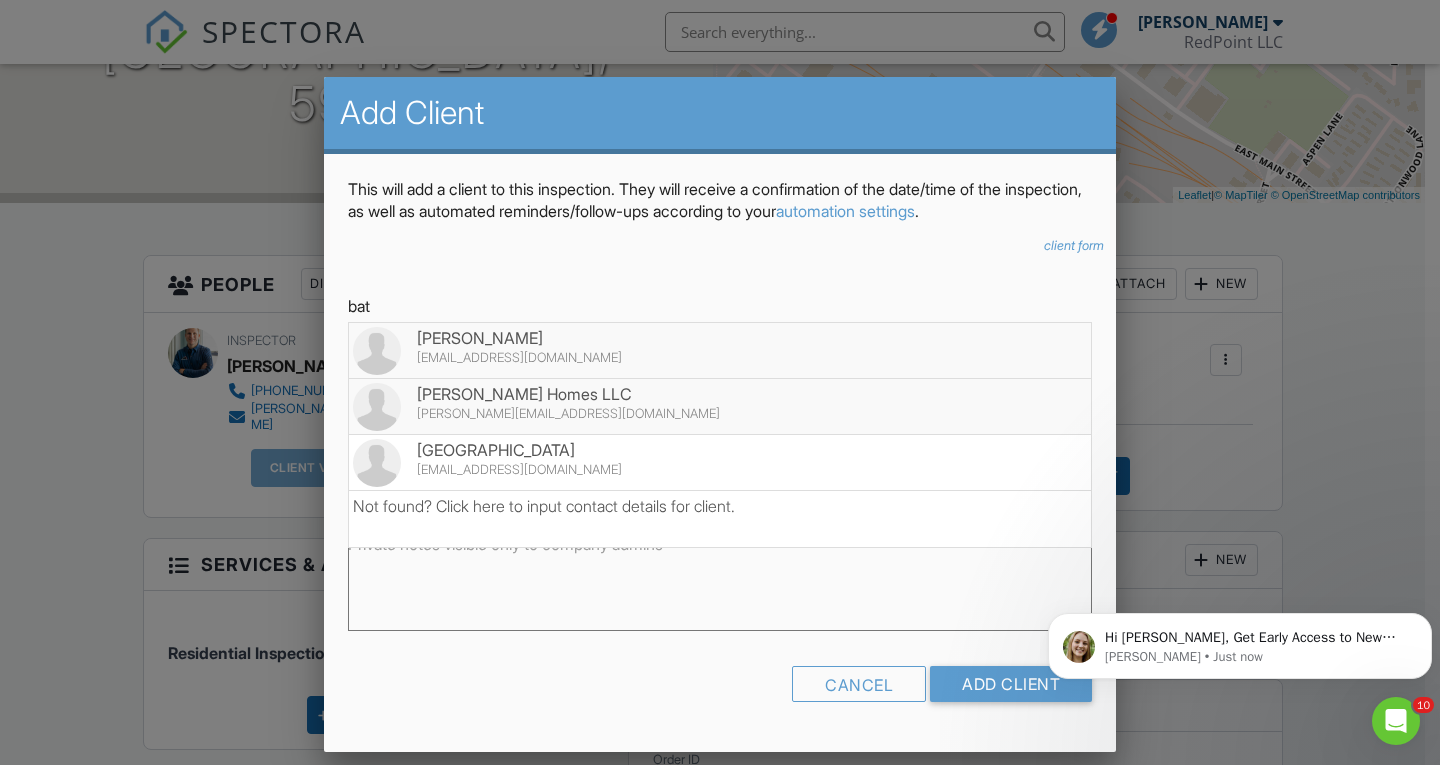 click on "[PERSON_NAME] Homes LLC" at bounding box center [720, 394] 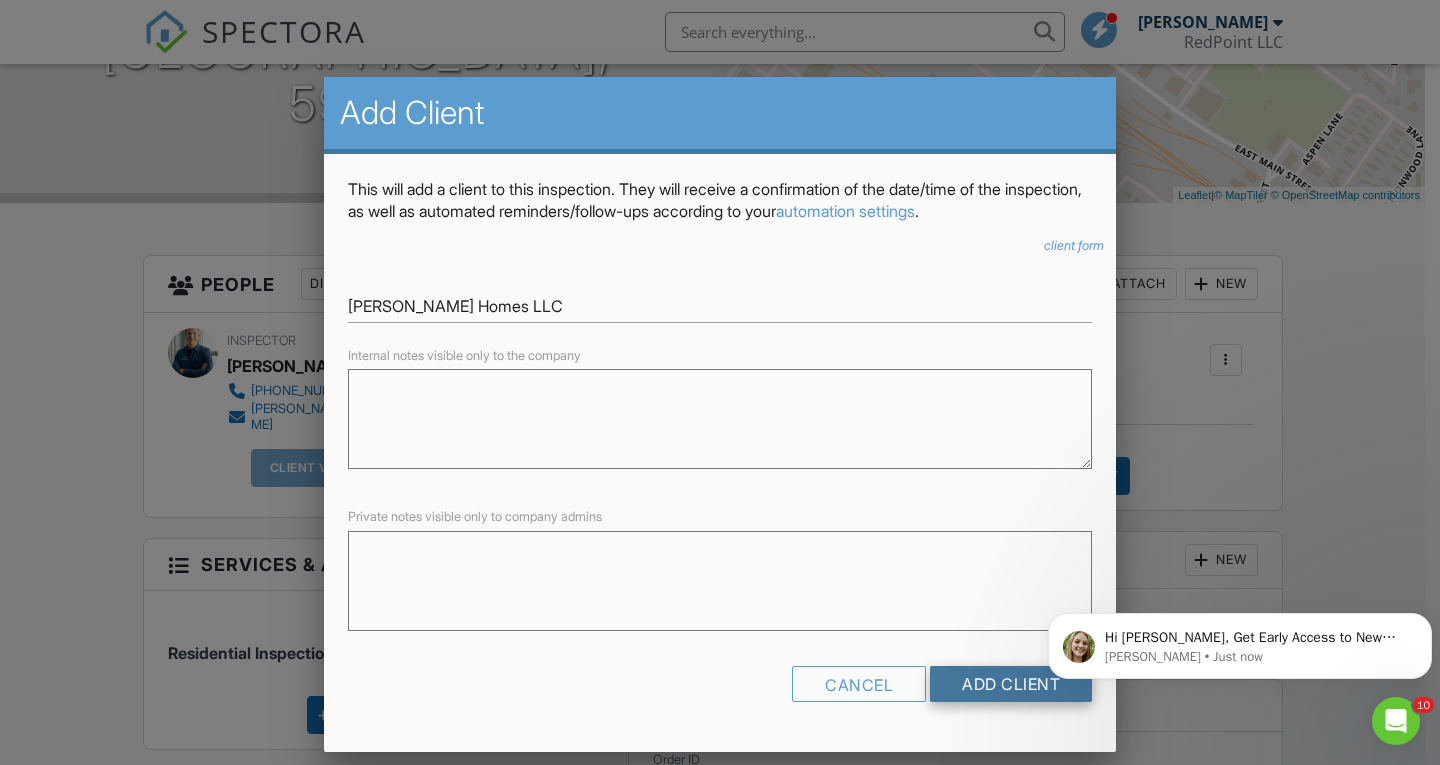 click on "Add Client" at bounding box center [1011, 684] 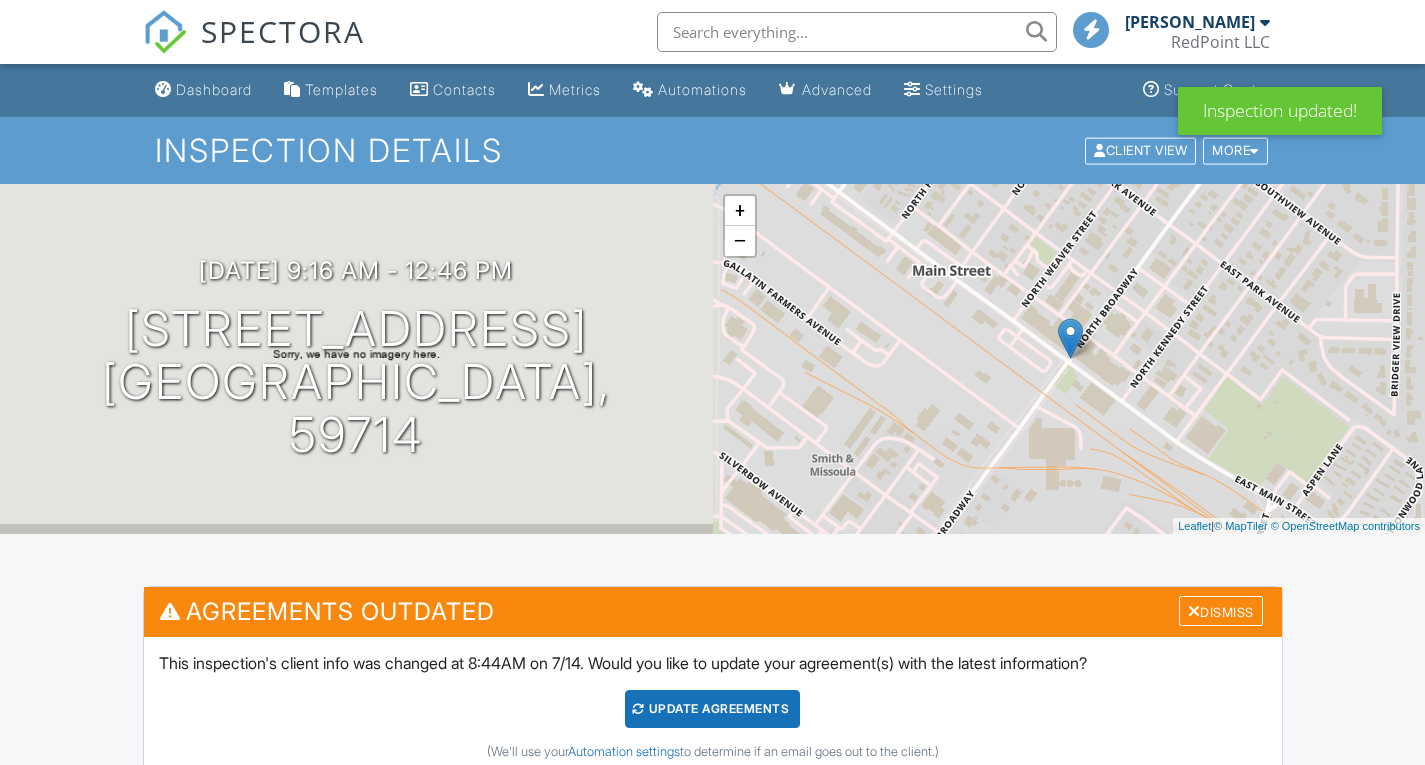 scroll, scrollTop: 621, scrollLeft: 0, axis: vertical 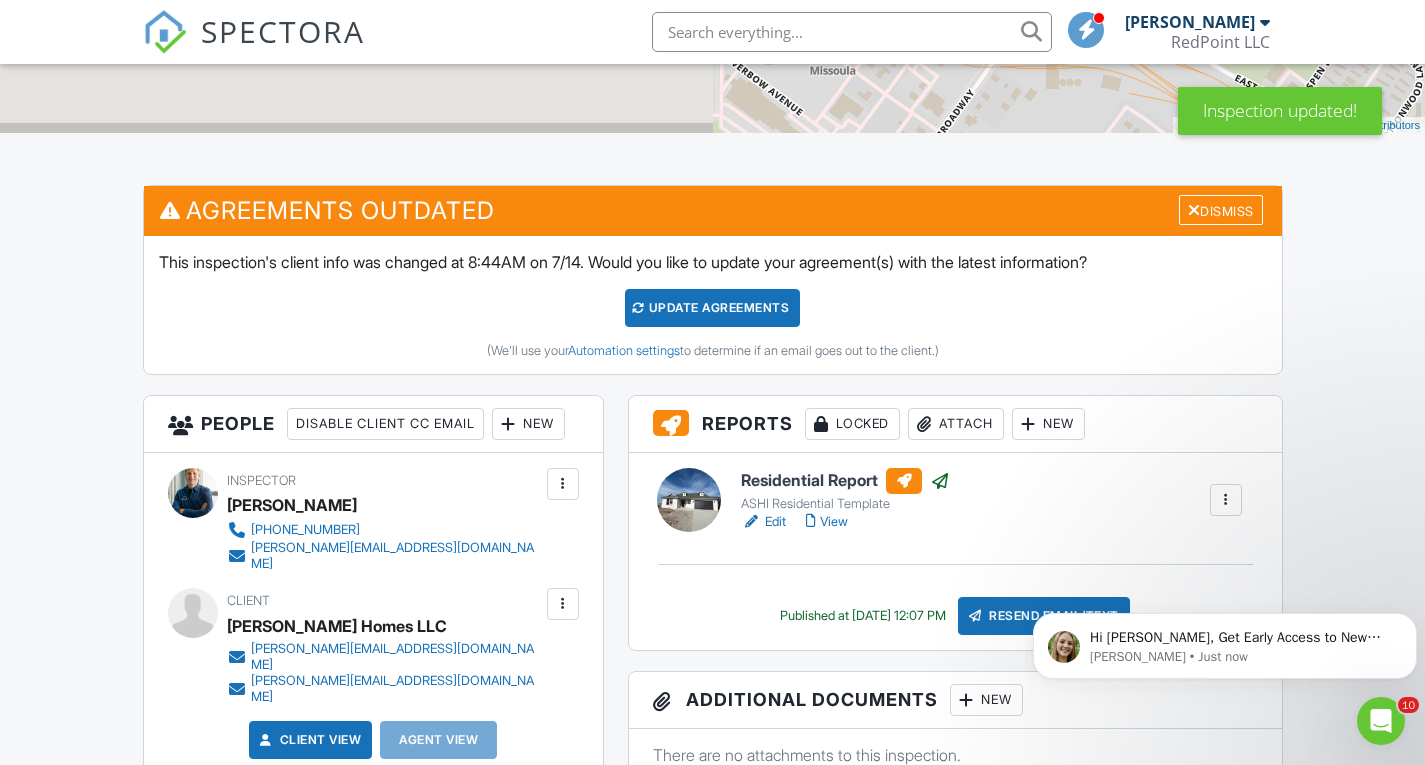 click on "Update Agreements" at bounding box center (712, 308) 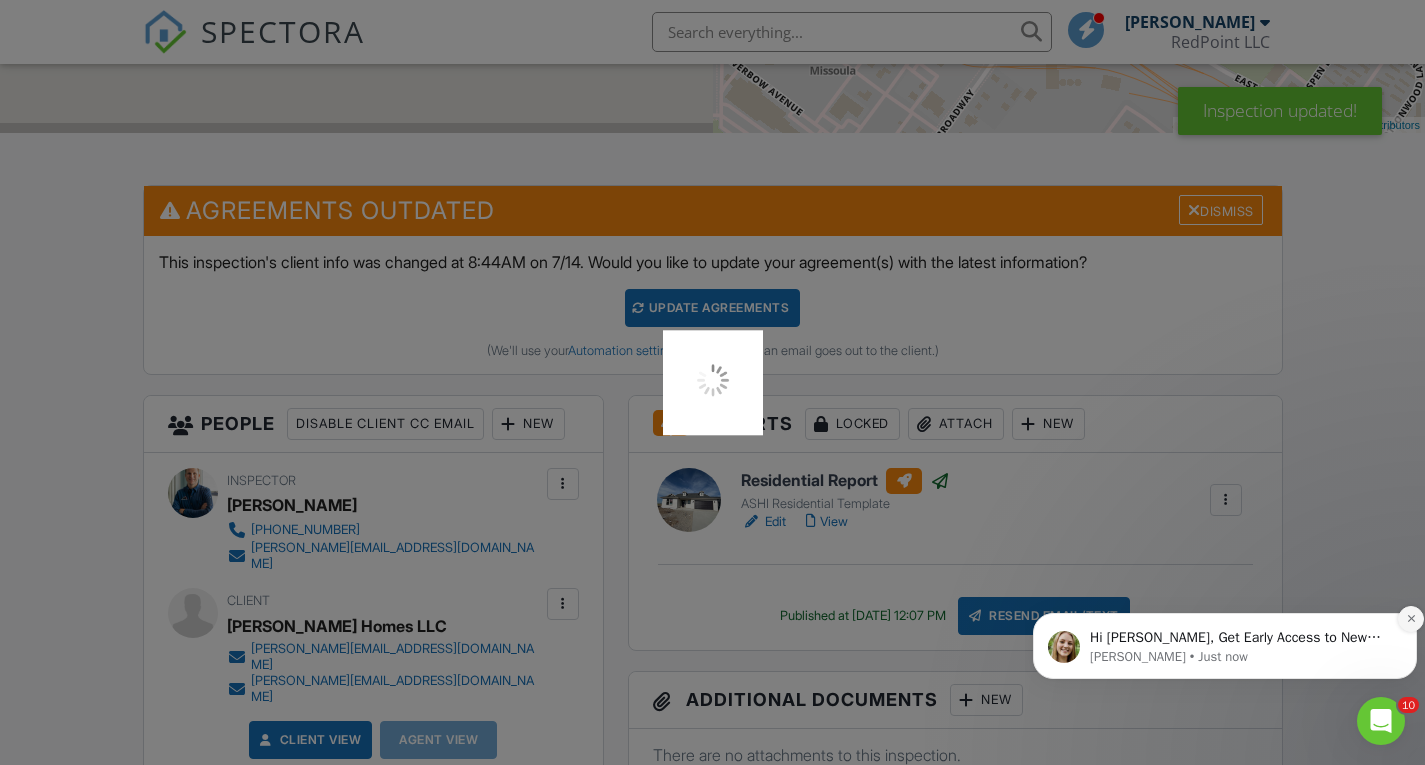 click 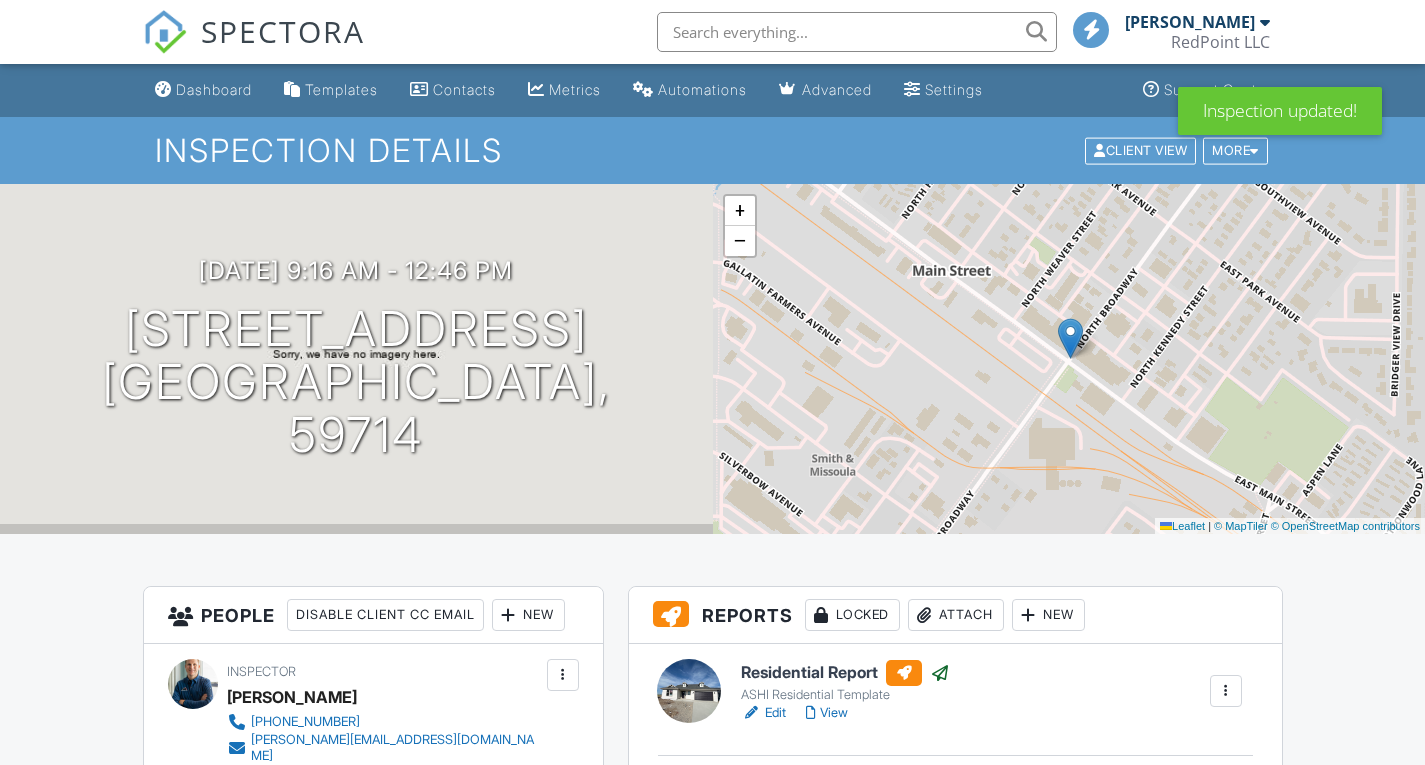 scroll, scrollTop: 155, scrollLeft: 0, axis: vertical 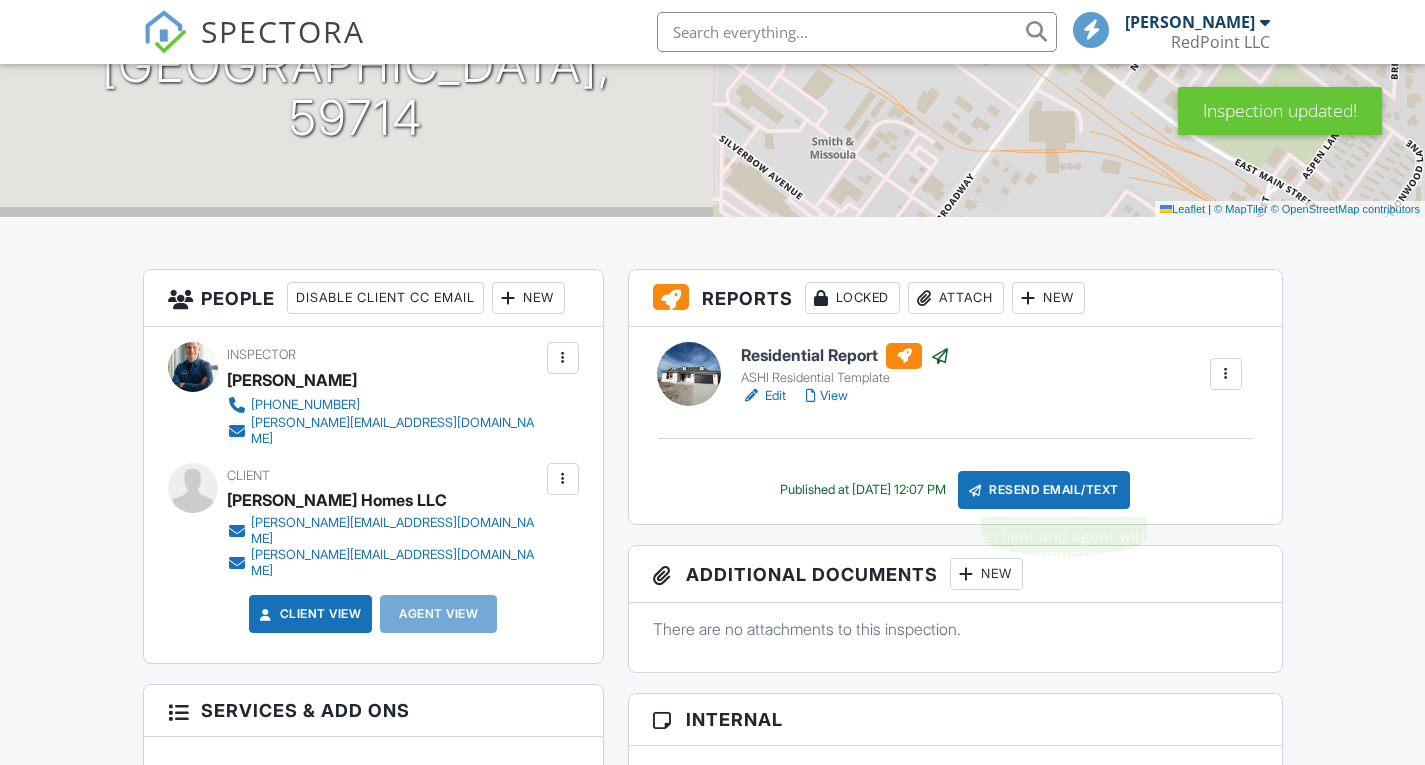 click on "Resend Email/Text" at bounding box center [1044, 490] 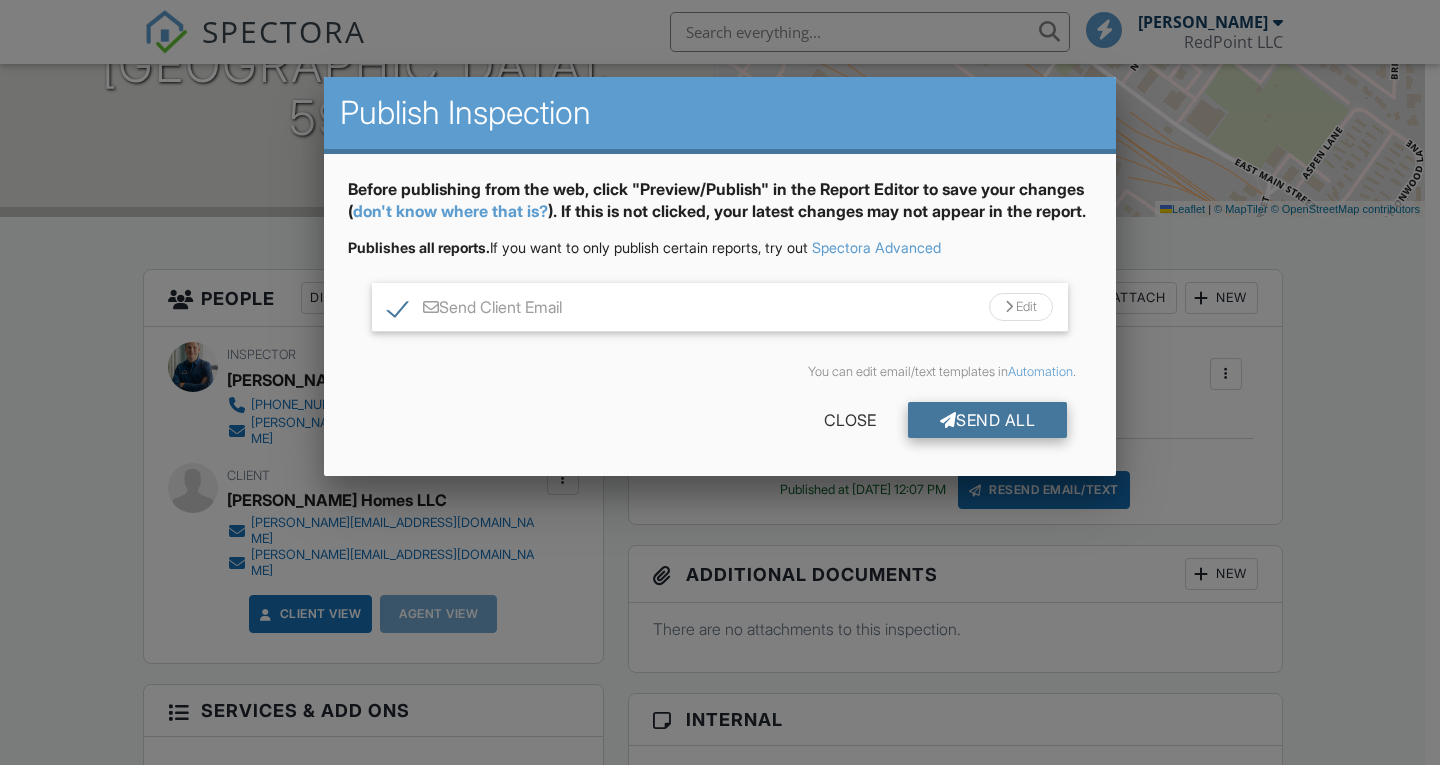 click at bounding box center [948, 420] 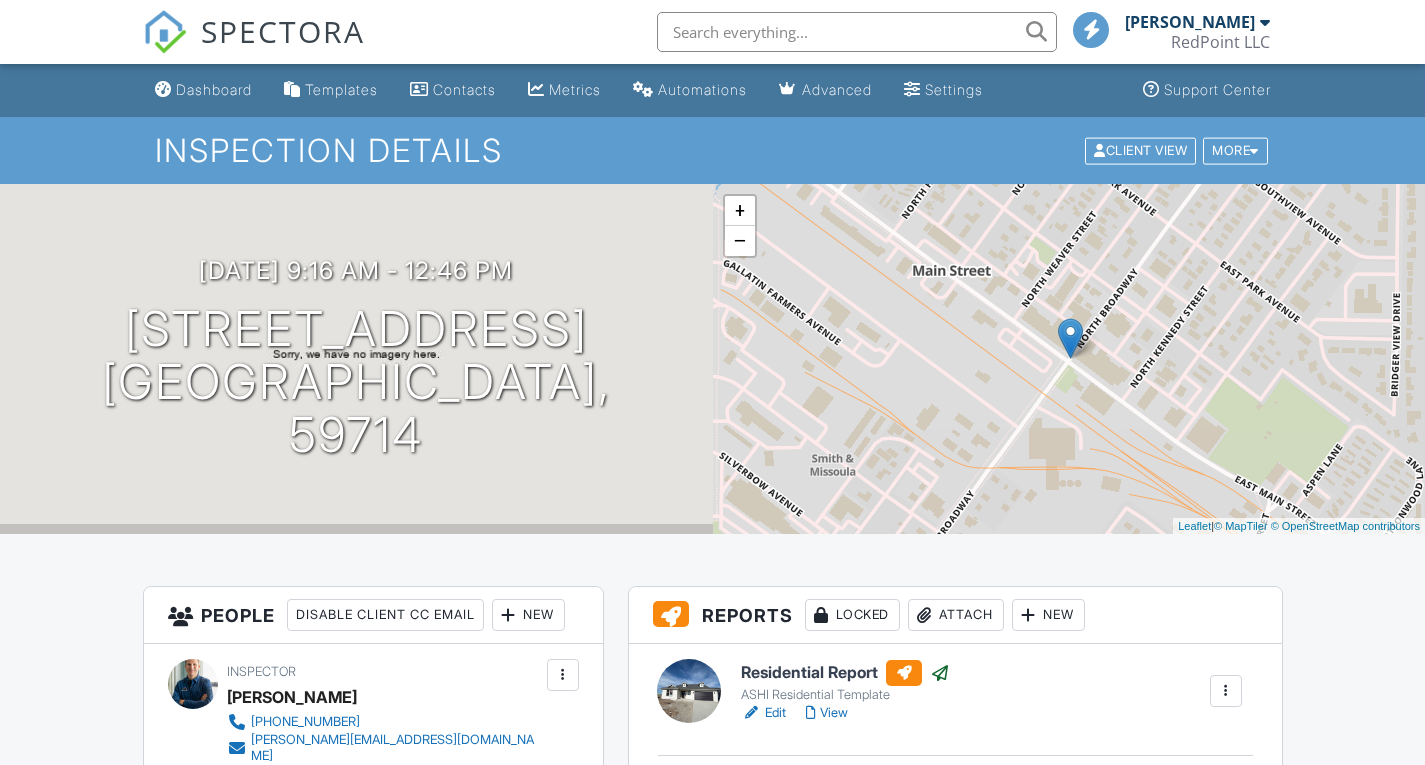 scroll, scrollTop: 317, scrollLeft: 0, axis: vertical 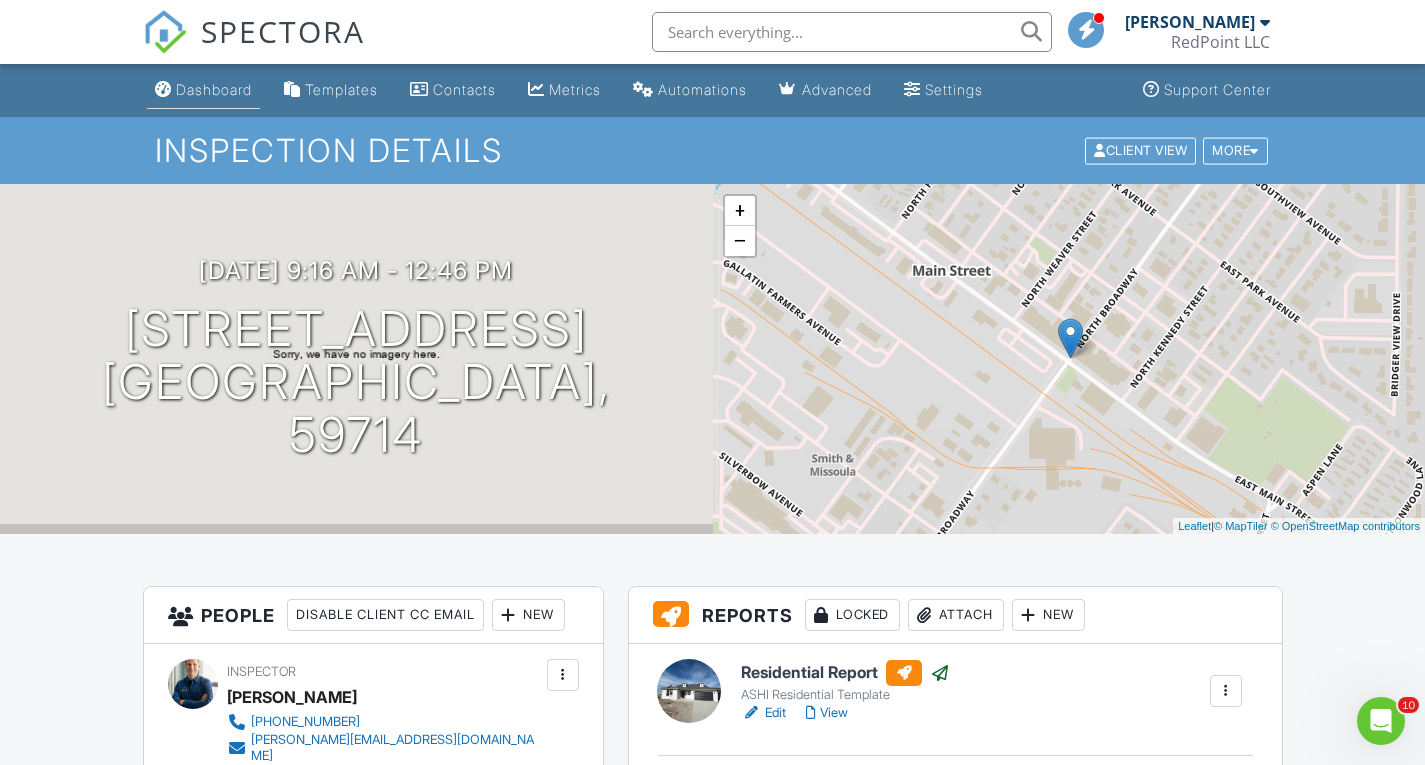 click on "Dashboard" at bounding box center (203, 90) 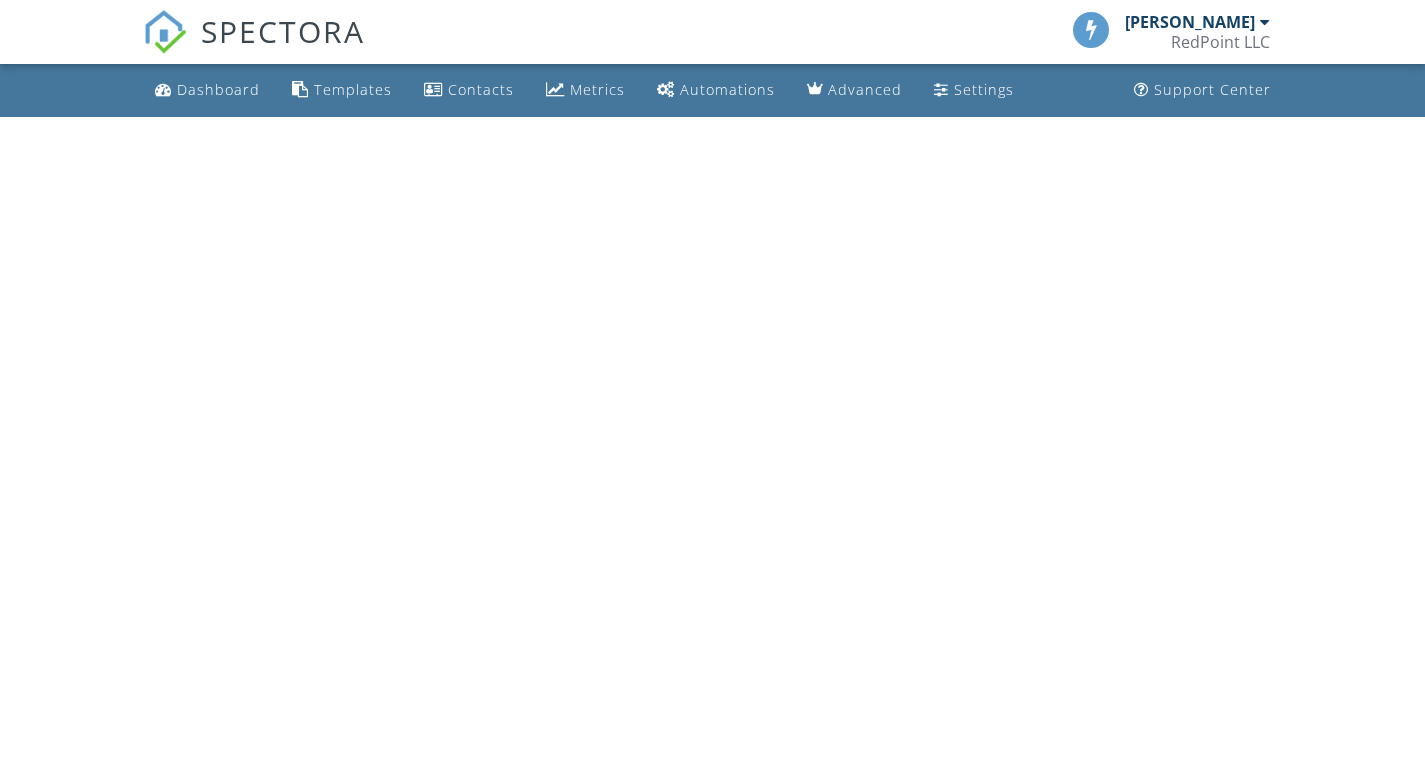 scroll, scrollTop: 0, scrollLeft: 0, axis: both 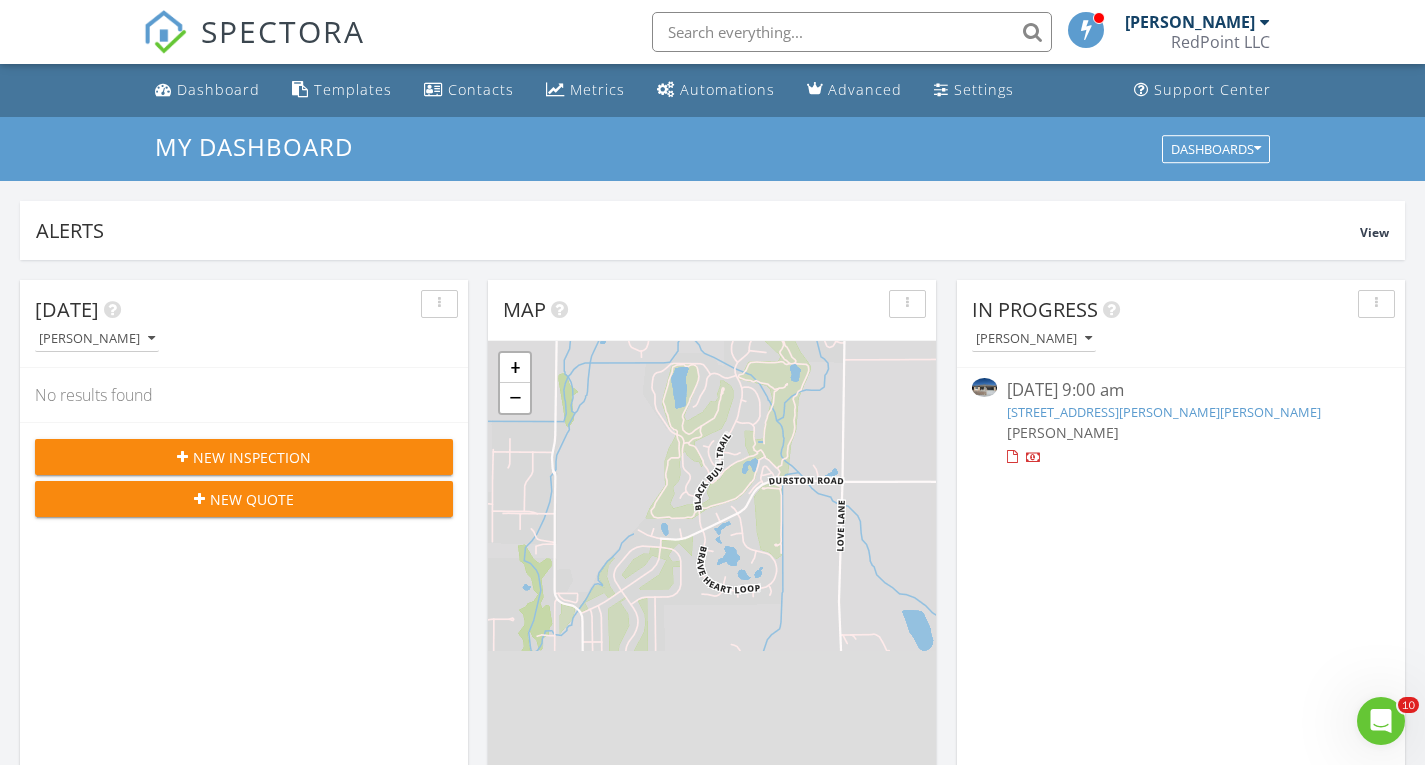 click on "[STREET_ADDRESS][PERSON_NAME][PERSON_NAME]" at bounding box center [1164, 412] 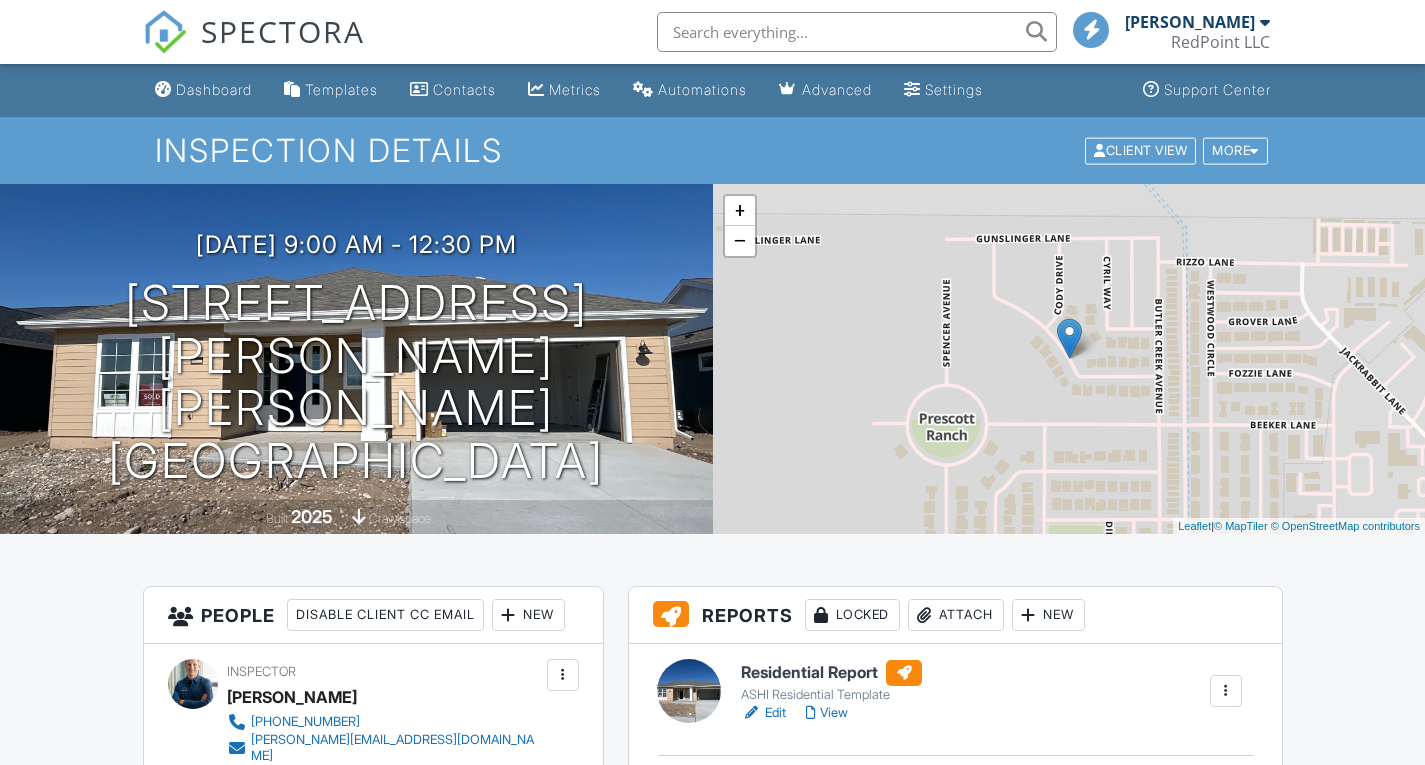 scroll, scrollTop: 677, scrollLeft: 0, axis: vertical 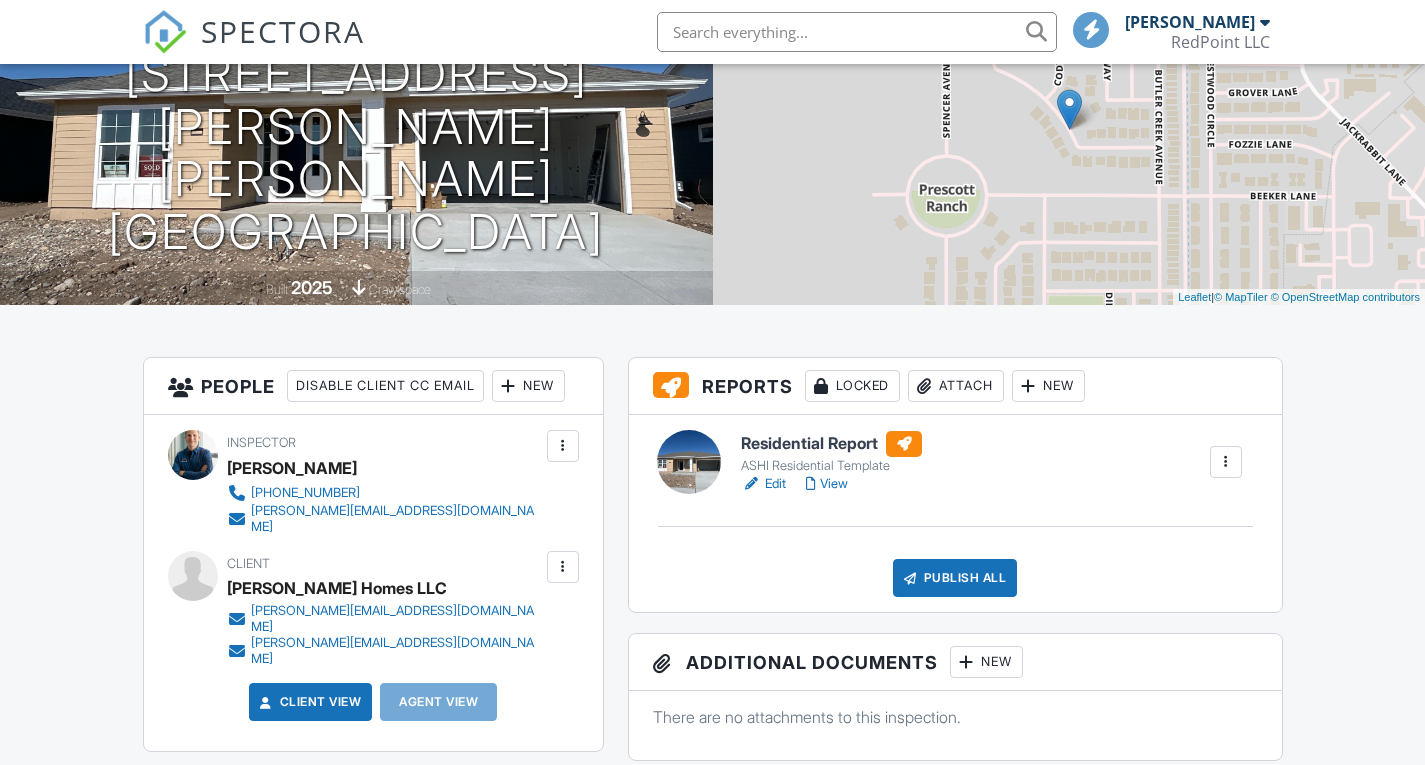 click on "Locked" at bounding box center [852, 386] 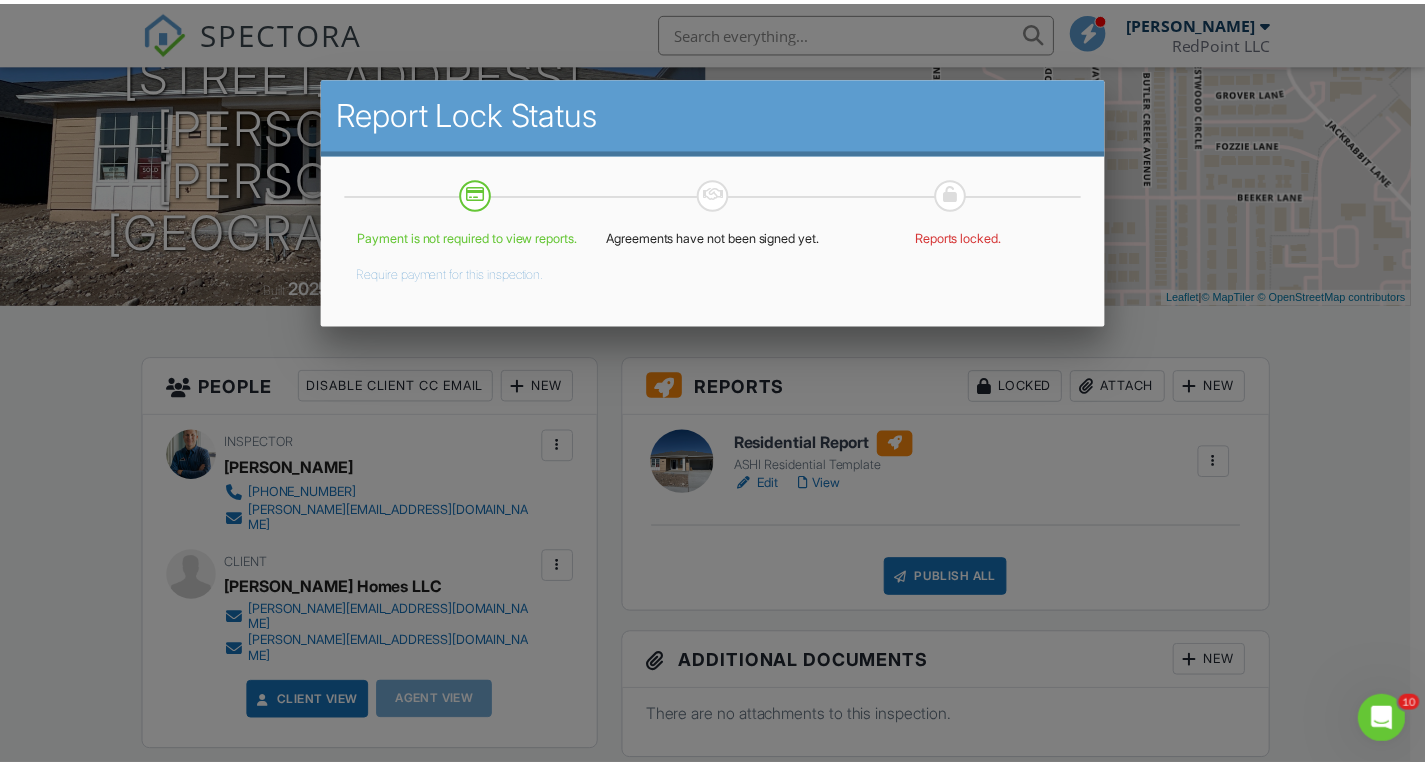 scroll, scrollTop: 0, scrollLeft: 0, axis: both 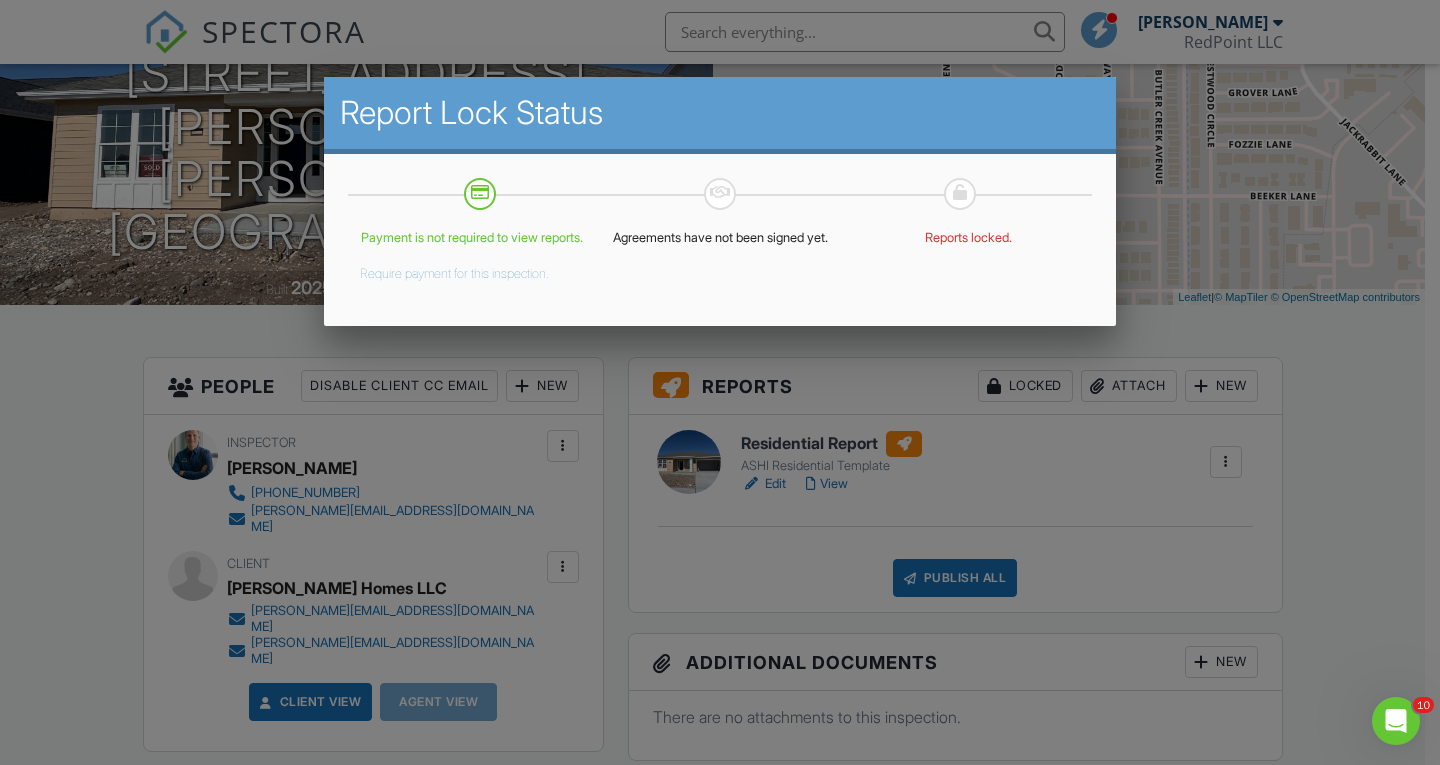 click at bounding box center [720, 378] 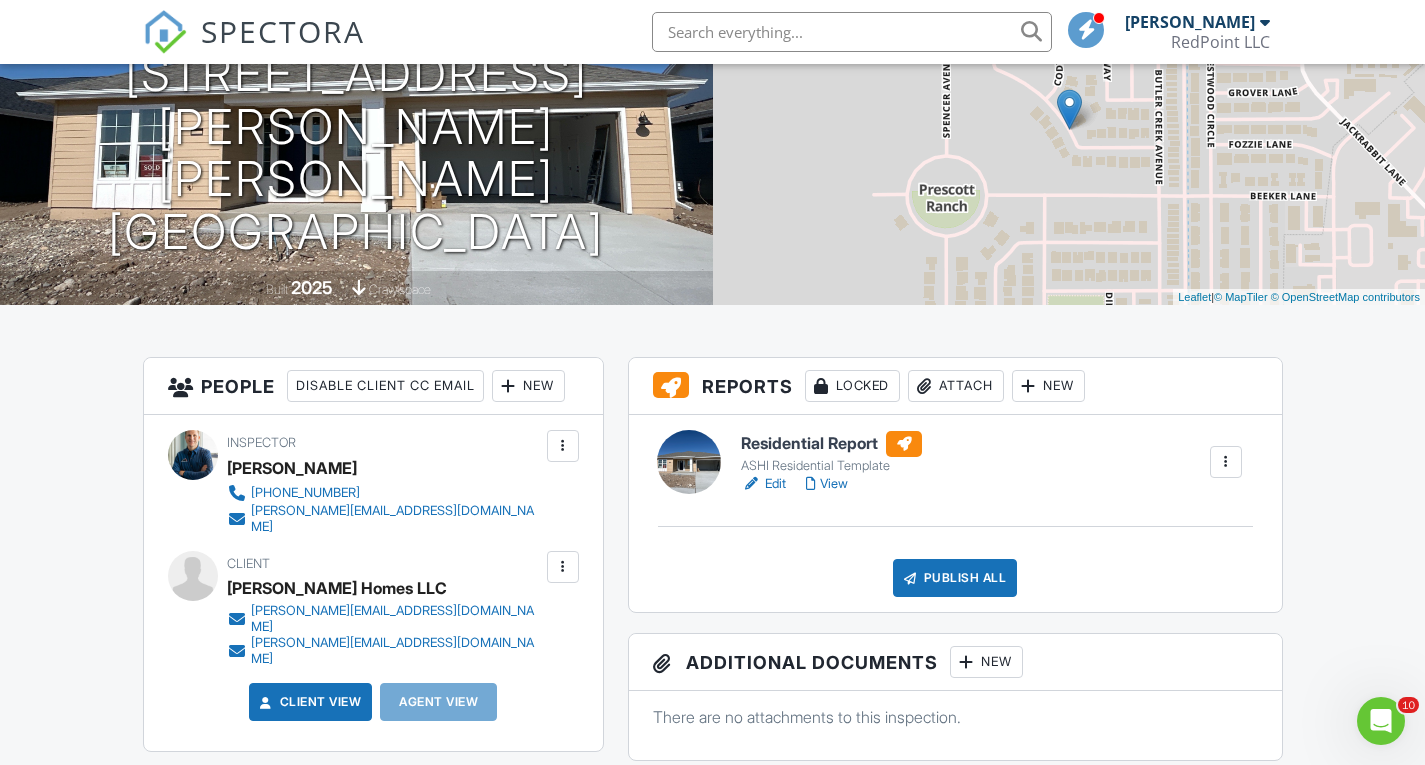 click on "Edit" at bounding box center [763, 484] 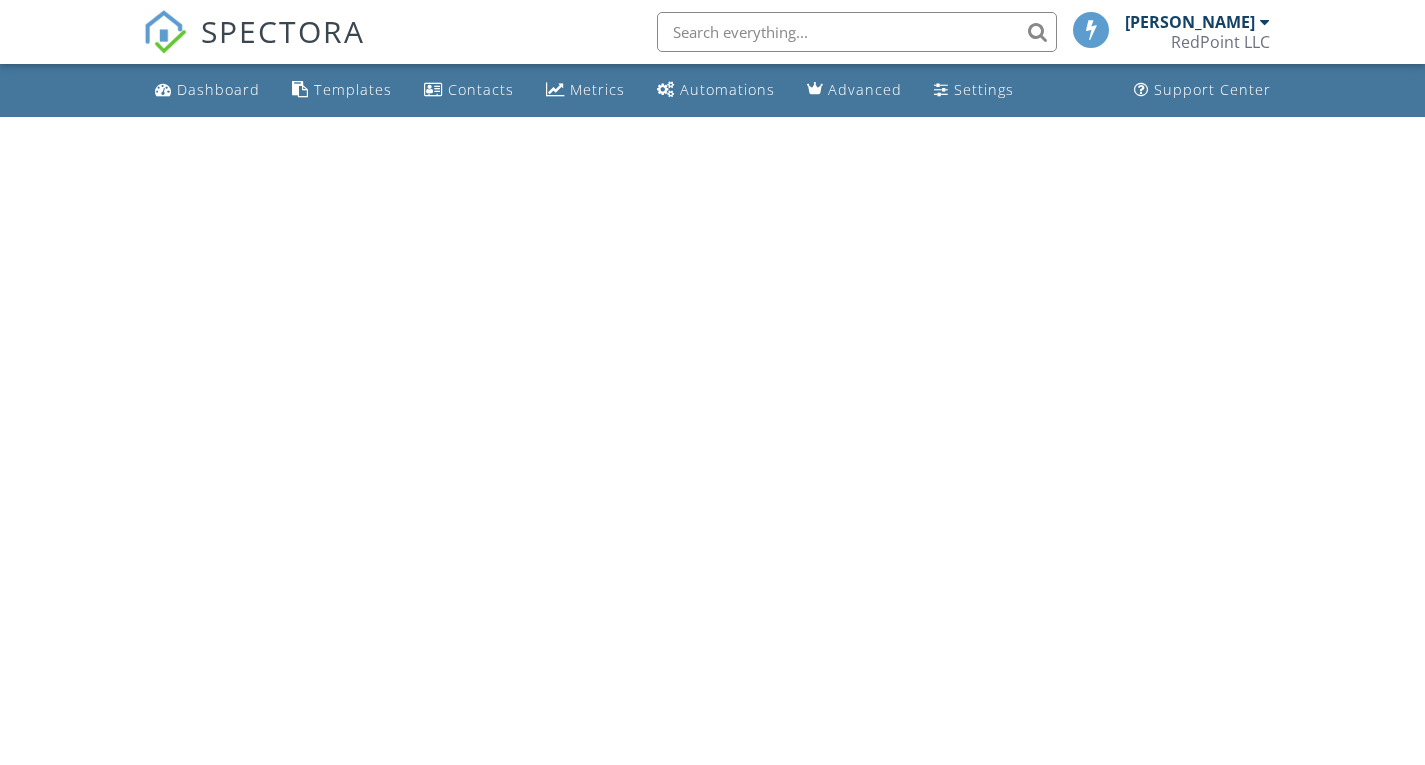 scroll, scrollTop: 0, scrollLeft: 0, axis: both 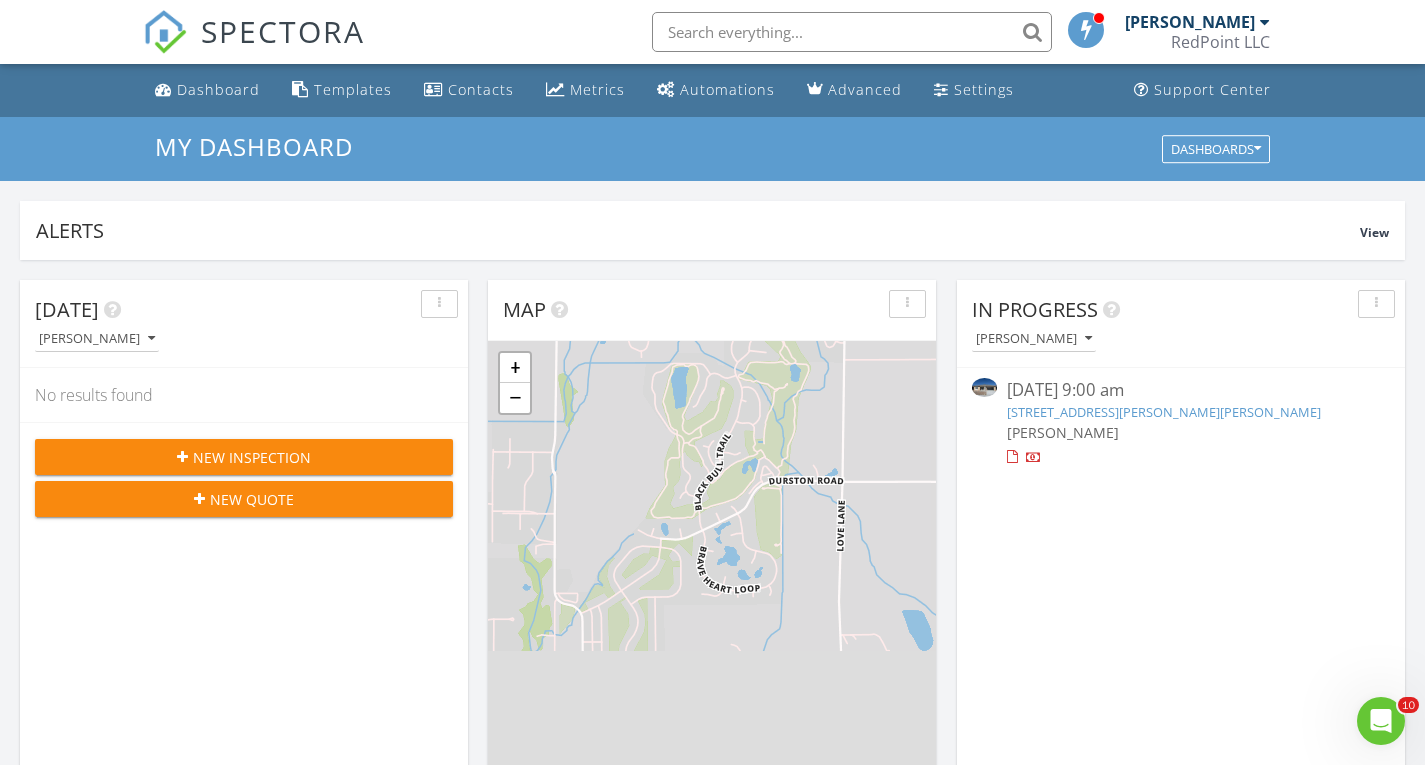 click on "[STREET_ADDRESS][PERSON_NAME][PERSON_NAME]" at bounding box center [1164, 412] 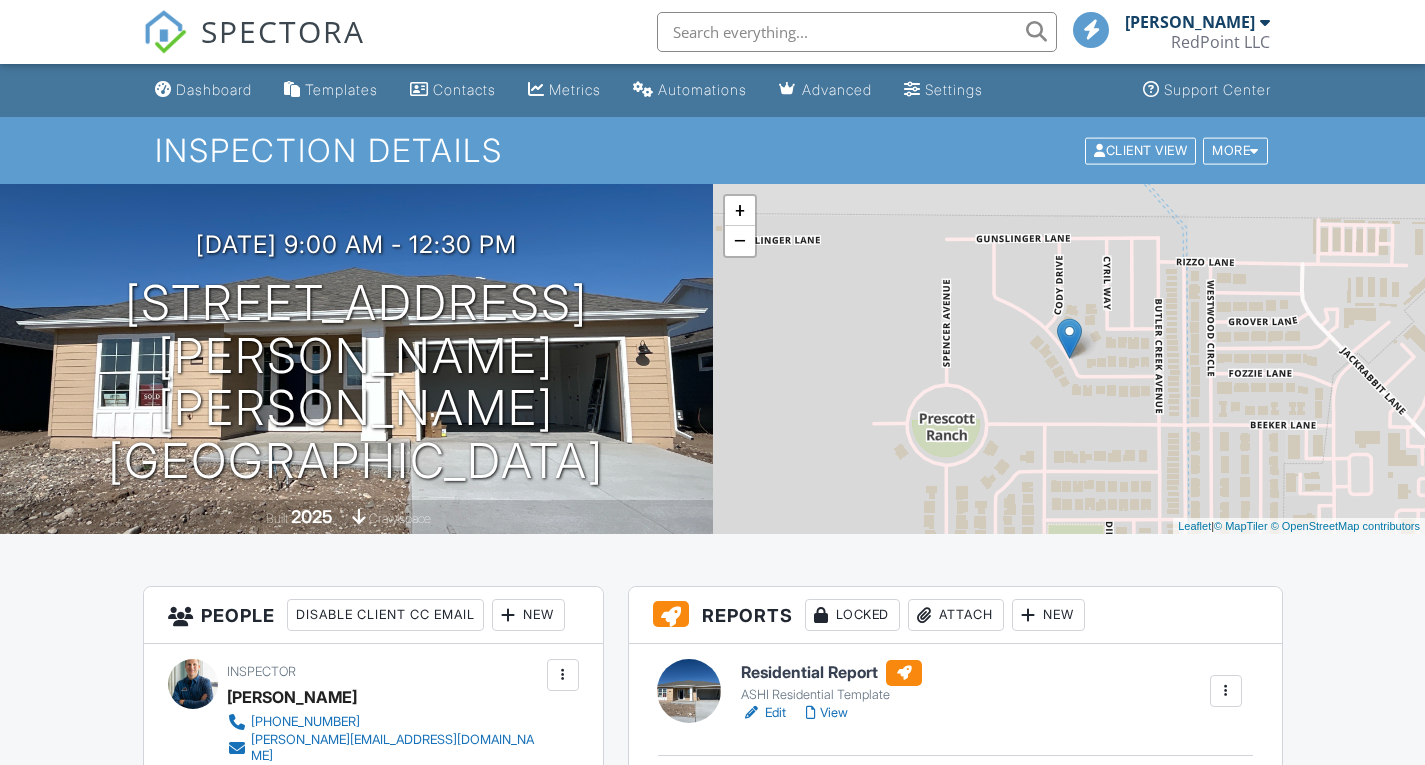 scroll, scrollTop: 0, scrollLeft: 0, axis: both 